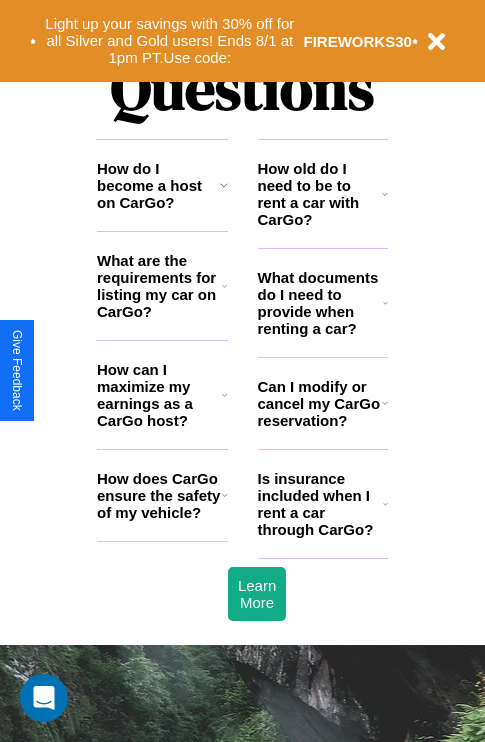 scroll, scrollTop: 2423, scrollLeft: 0, axis: vertical 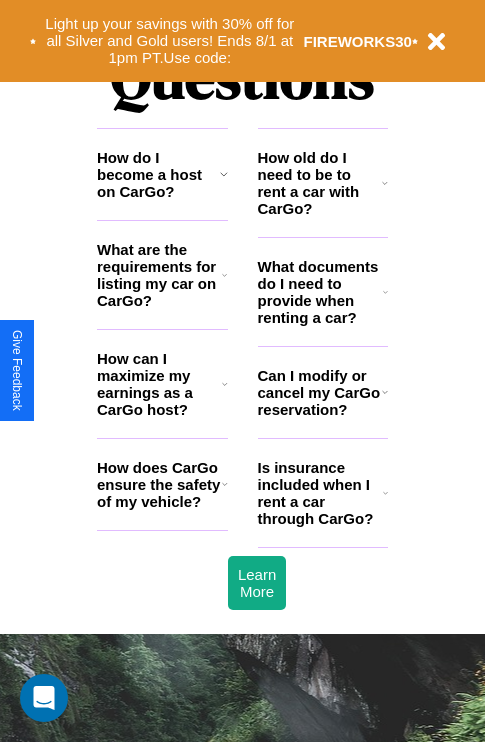 click 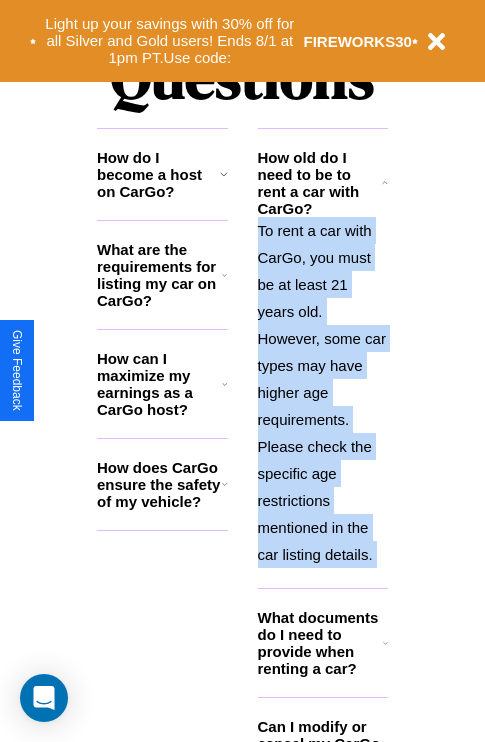 scroll, scrollTop: 2465, scrollLeft: 0, axis: vertical 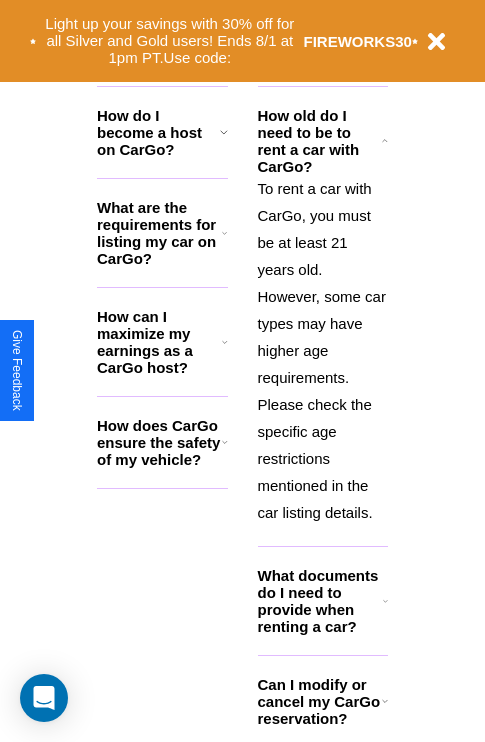 click 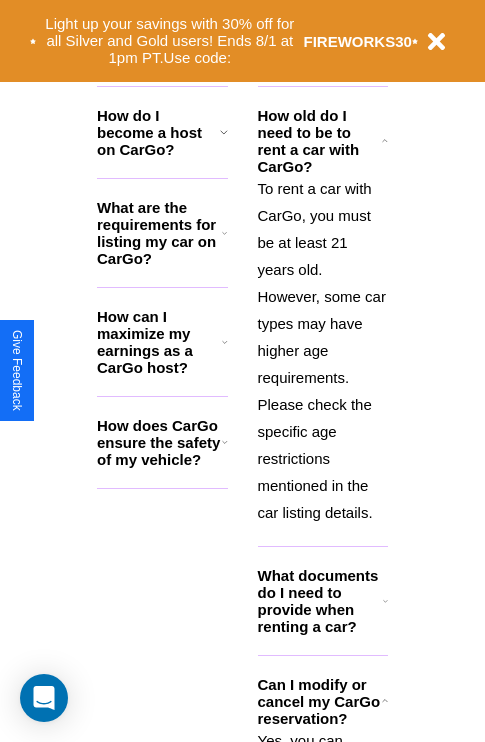 click 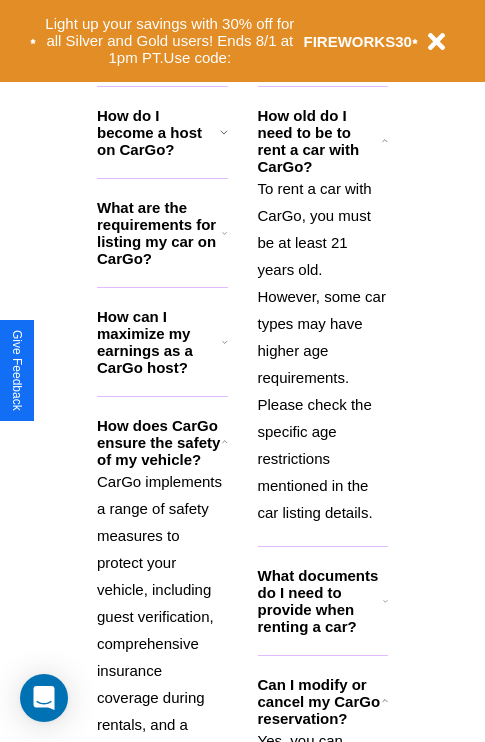 click on "To rent a car with CarGo, you must be at least 21 years old. However, some car types may have higher age requirements. Please check the specific age restrictions mentioned in the car listing details." at bounding box center [323, 350] 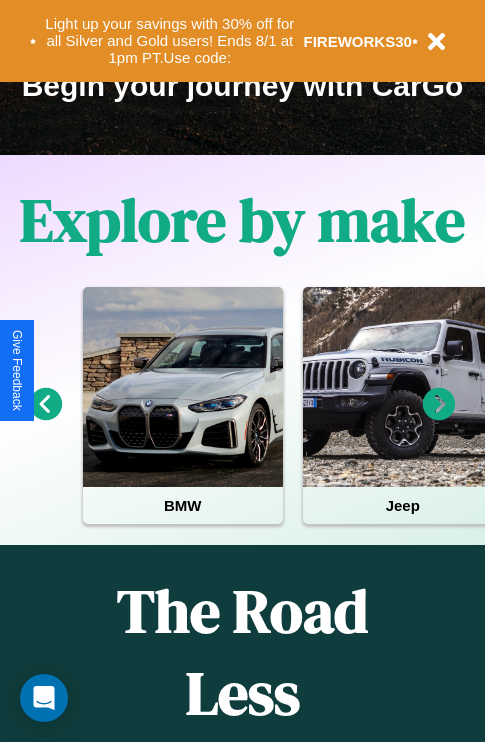 scroll, scrollTop: 308, scrollLeft: 0, axis: vertical 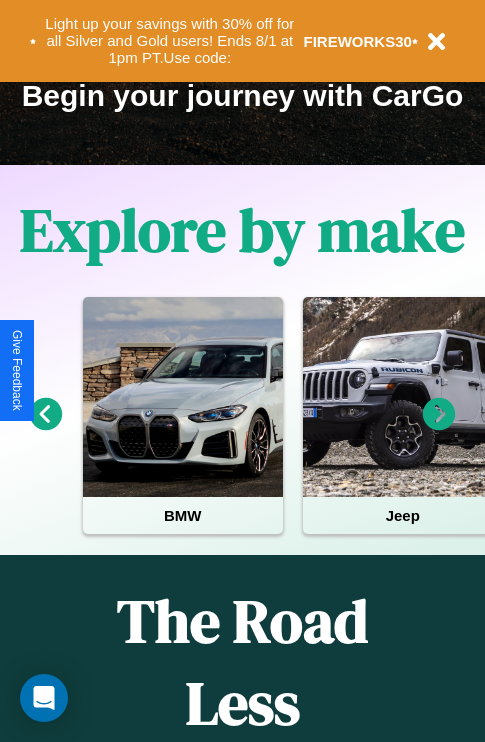 click 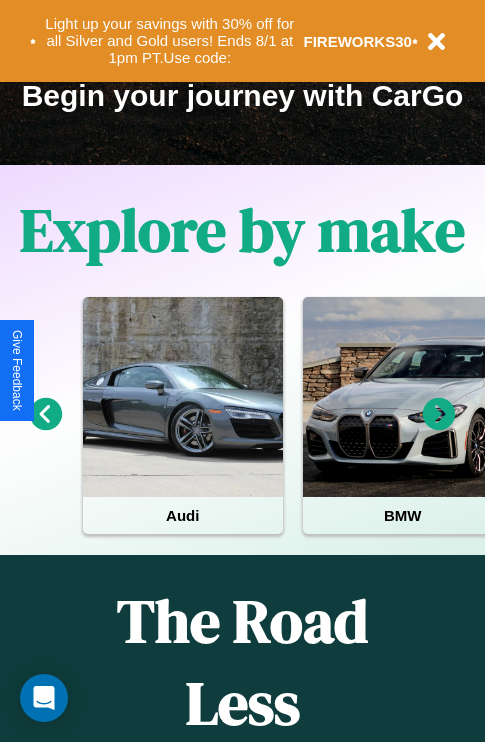click 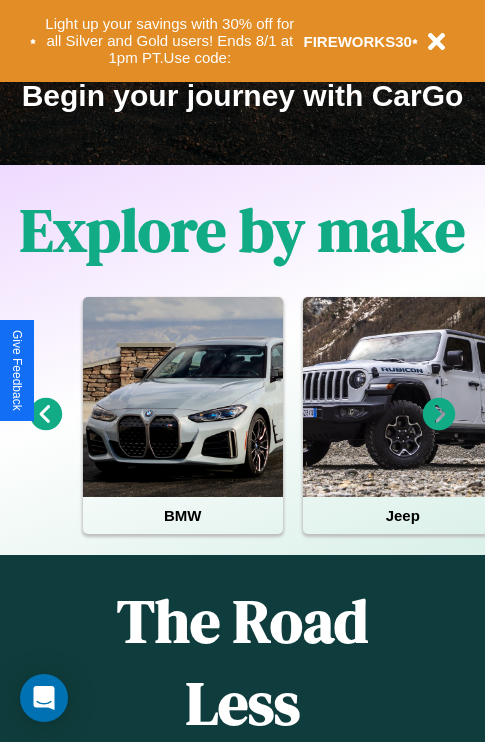 scroll, scrollTop: 113, scrollLeft: 458, axis: both 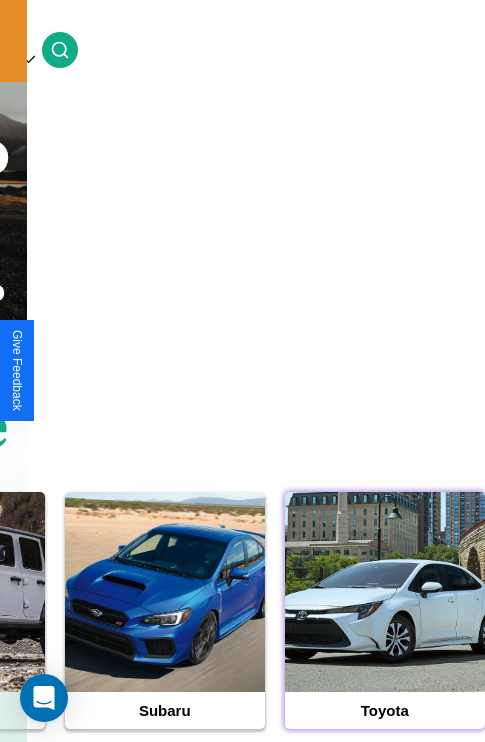 click at bounding box center (385, 592) 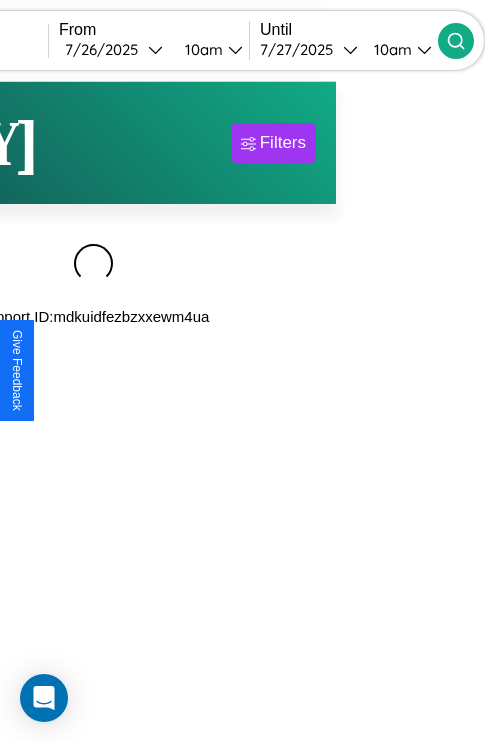 scroll, scrollTop: 0, scrollLeft: 0, axis: both 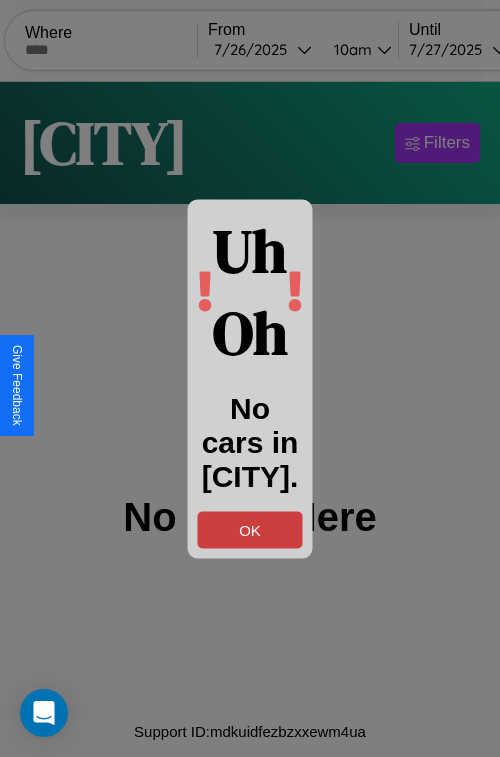 click on "OK" at bounding box center (250, 529) 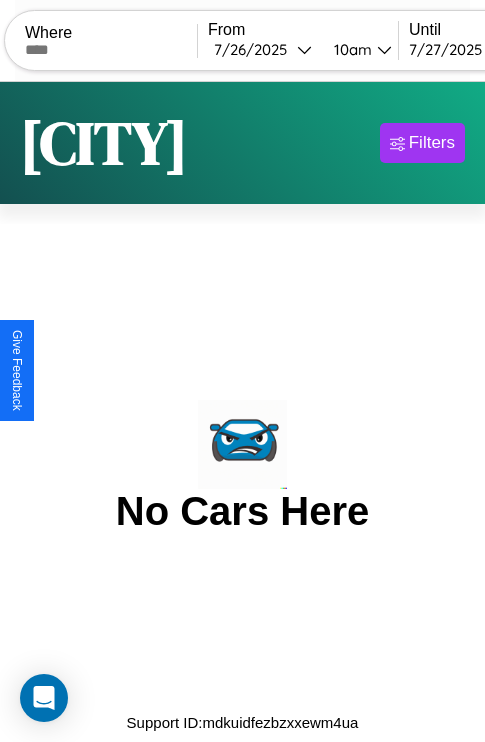 click at bounding box center (111, 50) 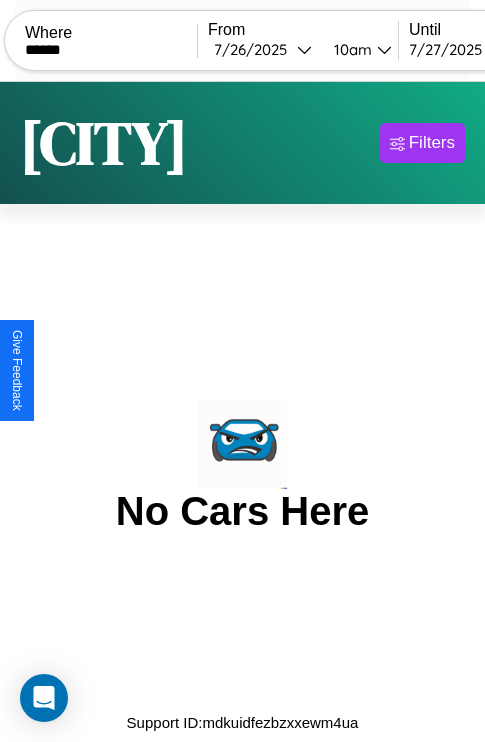 type on "******" 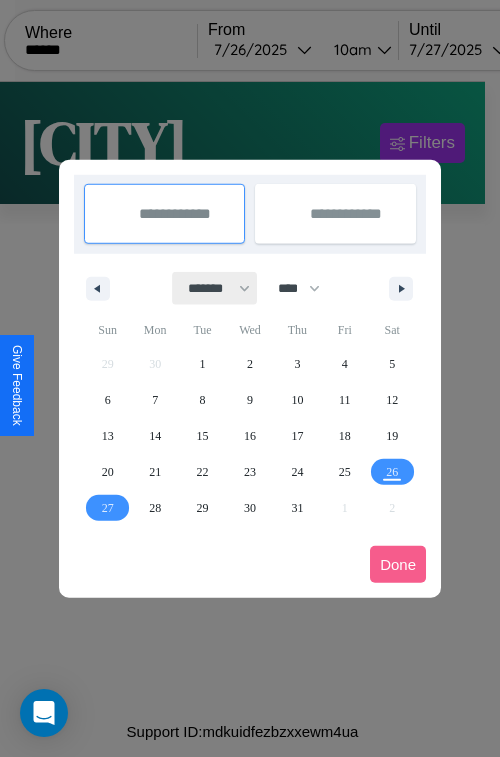 click on "******* ******** ***** ***** *** **** **** ****** ********* ******* ******** ********" at bounding box center [215, 288] 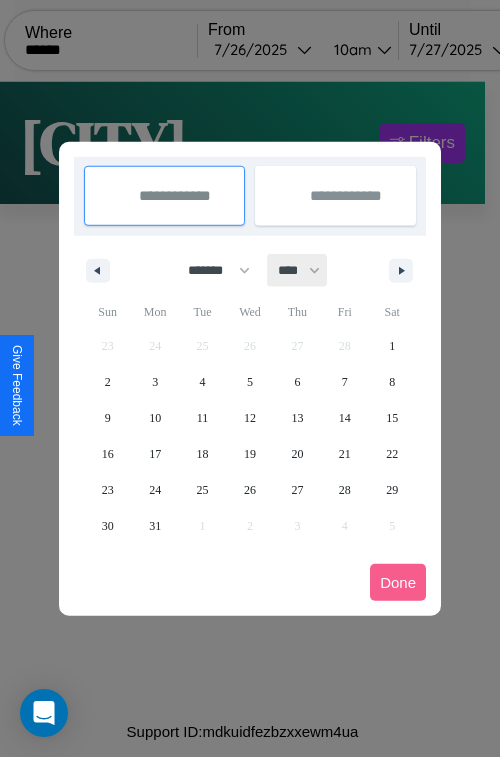 click on "**** **** **** **** **** **** **** **** **** **** **** **** **** **** **** **** **** **** **** **** **** **** **** **** **** **** **** **** **** **** **** **** **** **** **** **** **** **** **** **** **** **** **** **** **** **** **** **** **** **** **** **** **** **** **** **** **** **** **** **** **** **** **** **** **** **** **** **** **** **** **** **** **** **** **** **** **** **** **** **** **** **** **** **** **** **** **** **** **** **** **** **** **** **** **** **** **** **** **** **** **** **** **** **** **** **** **** **** **** **** **** **** **** **** **** **** **** **** **** **** ****" at bounding box center [298, 270] 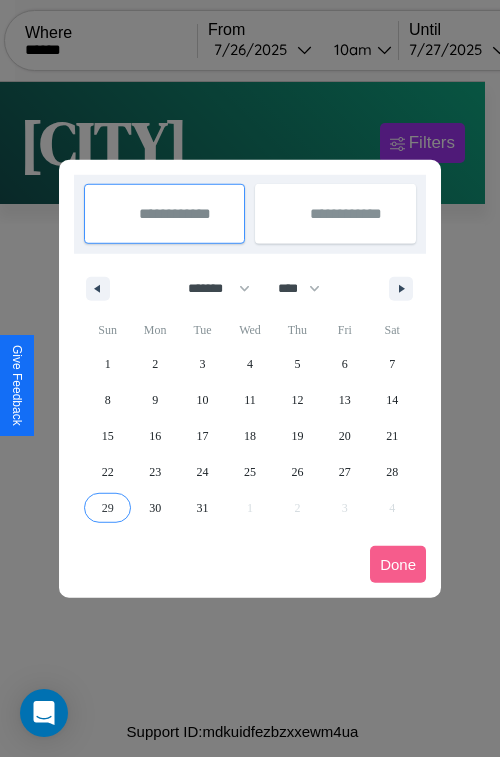 click on "29" at bounding box center (108, 508) 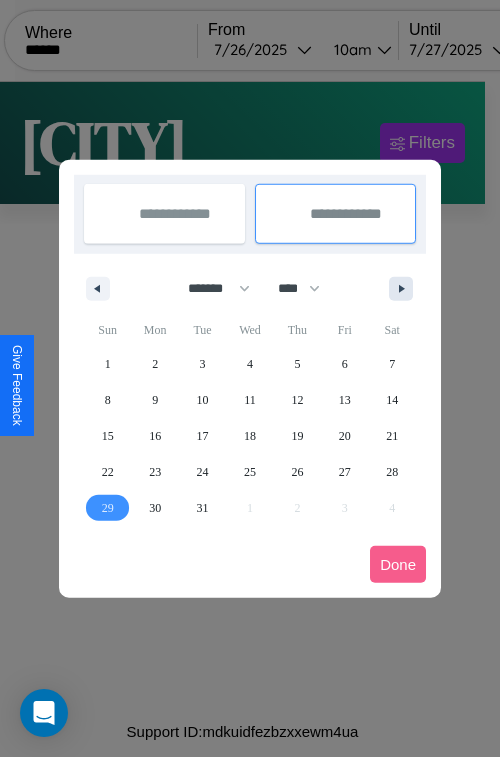 click at bounding box center [405, 289] 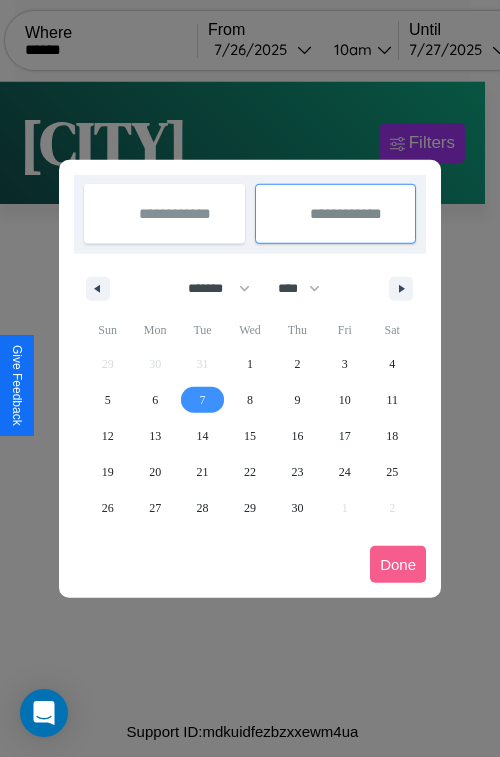 click on "7" at bounding box center [203, 400] 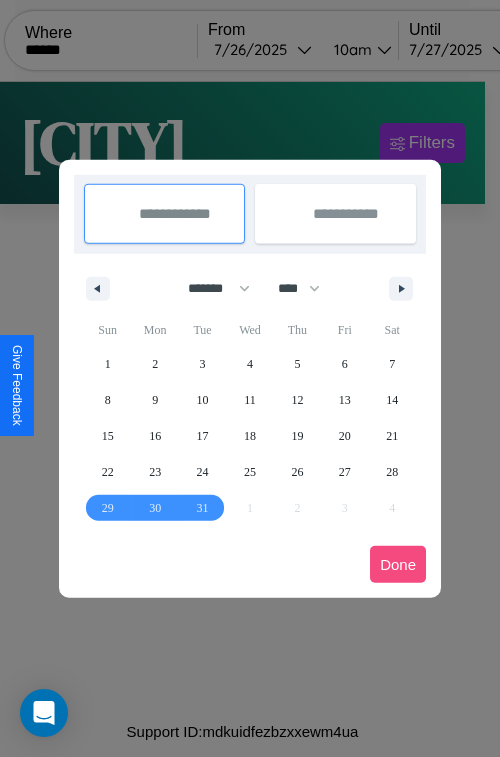 click on "Done" at bounding box center (398, 564) 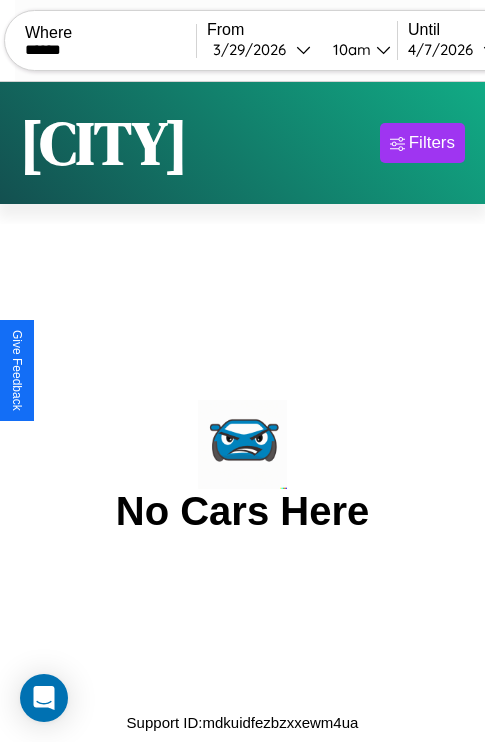 click on "10am" at bounding box center [349, 49] 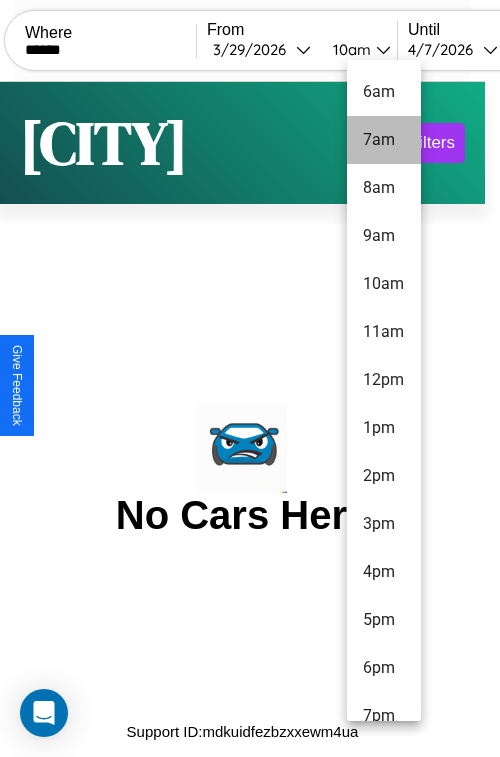 click on "7am" at bounding box center (384, 140) 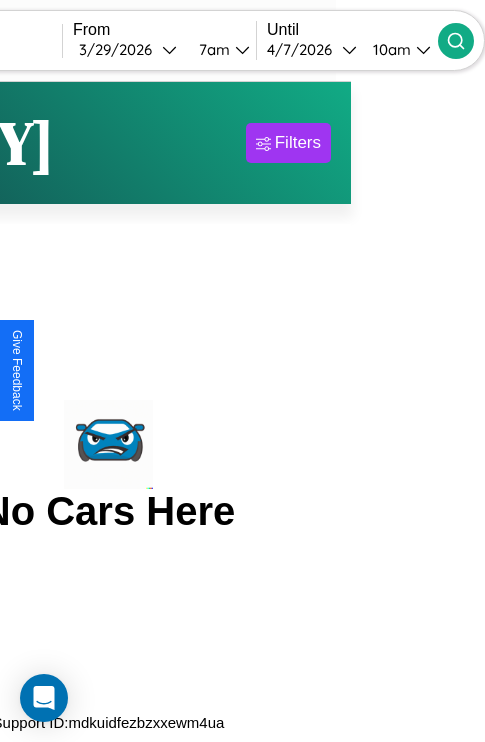 click 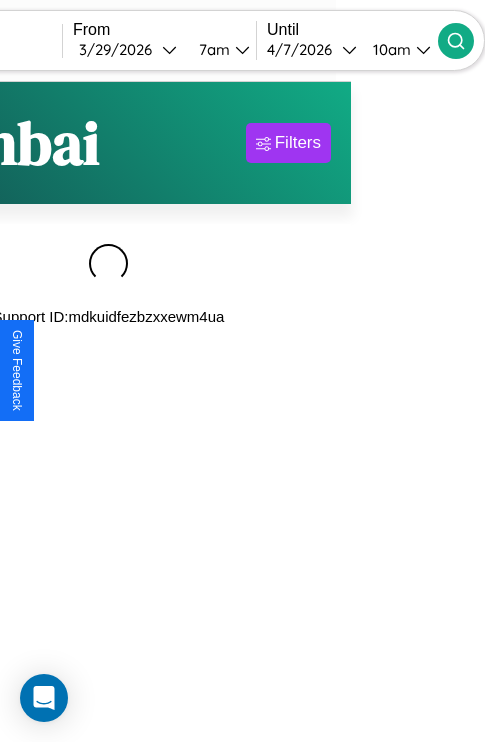 scroll, scrollTop: 0, scrollLeft: 170, axis: horizontal 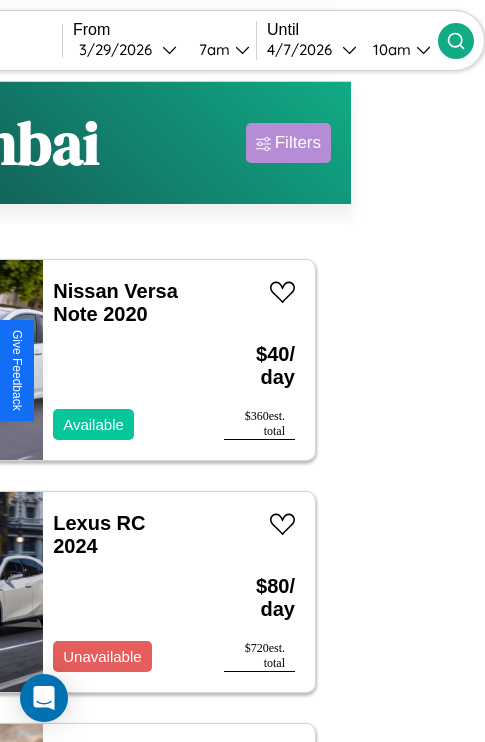 click on "Filters" at bounding box center [298, 143] 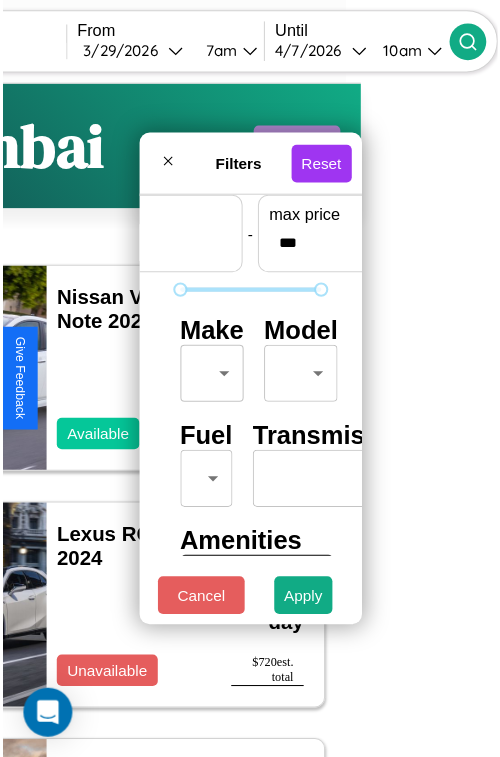 scroll, scrollTop: 59, scrollLeft: 0, axis: vertical 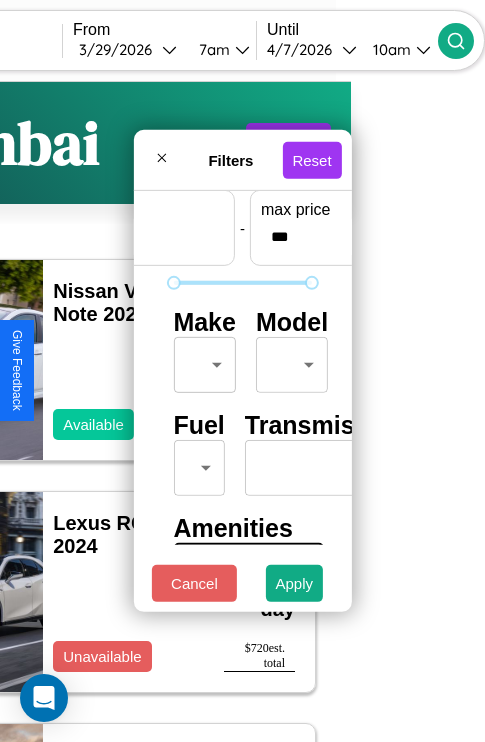 click on "CarGo Where ****** From 3 / [DATE] [TIME] Until 4 / [DATE] [TIME] Become a Host Login Sign Up [CITY] Filters 24 cars in this area These cars can be picked up in this city. Nissan Versa Note 2020 Available $ 40 / day $ 360 est. total Lexus RC 2024 Unavailable $ 80 / day $ 720 est. total Jaguar F-PACE 2019 Unavailable $ 200 / day $ 1800 est. total Lincoln Town Car 2023 Available $ 130 / day $ 1170 est. total Kia K4 2014 Available $ 90 / day $ 810 est. total Subaru XV CrossTrek 2024 Available $ 100 / day $ 900 est. total Kia Forte Koup 2014 Available $ 150 / day $ 1350 est. total Dodge Shelby Charger 2021 Unavailable $ 40 / day $ 360 est. total Bentley Bentley Trailers & Custom Coaches 2018 Unavailable $ 160 / day $ 1440 est. total Audi RS 4 2020 Available $ 180 / day $ 1620 est. total Hyundai Hyundai Translead Trailers 2021 Available $ 80 / day $ 720 est. total GMC Cutaway Van 2018 Available $ 200 / day $ 1800 est. total GMC 2024 $ 70" at bounding box center (108, 412) 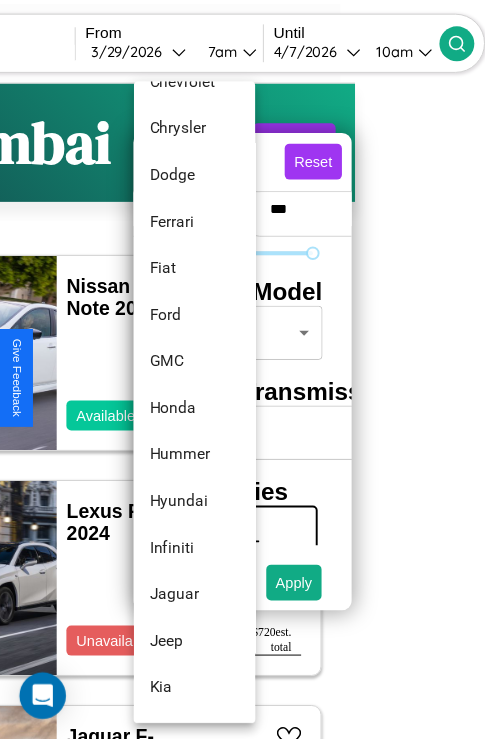 scroll, scrollTop: 470, scrollLeft: 0, axis: vertical 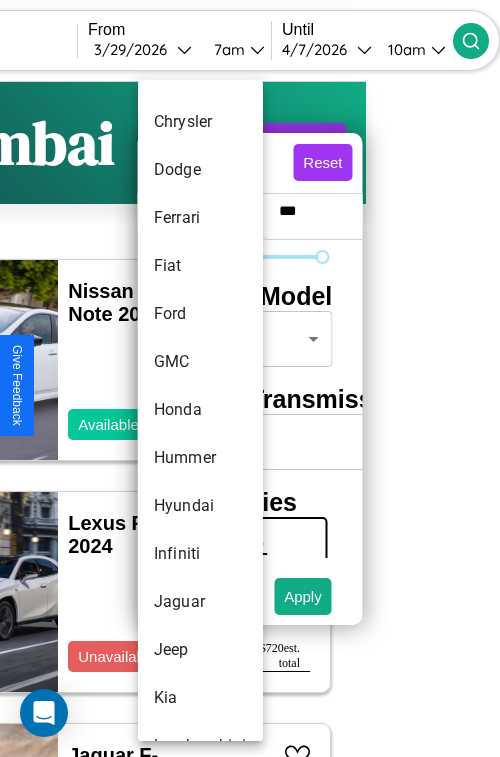 click on "Honda" at bounding box center [200, 410] 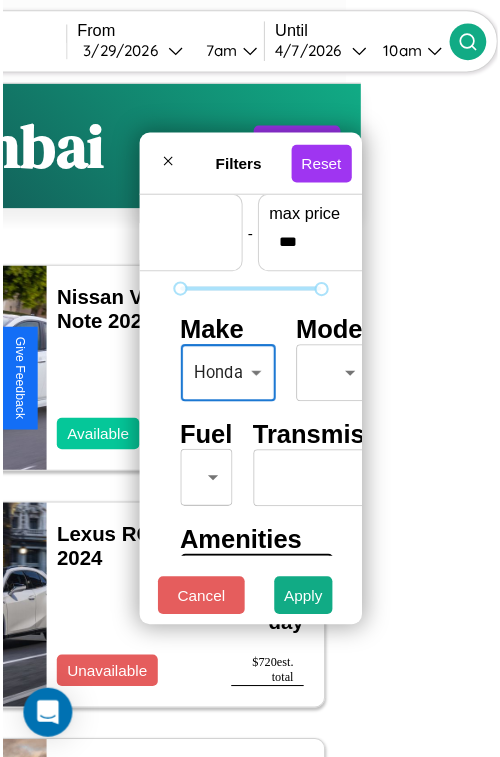 scroll, scrollTop: 59, scrollLeft: 16, axis: both 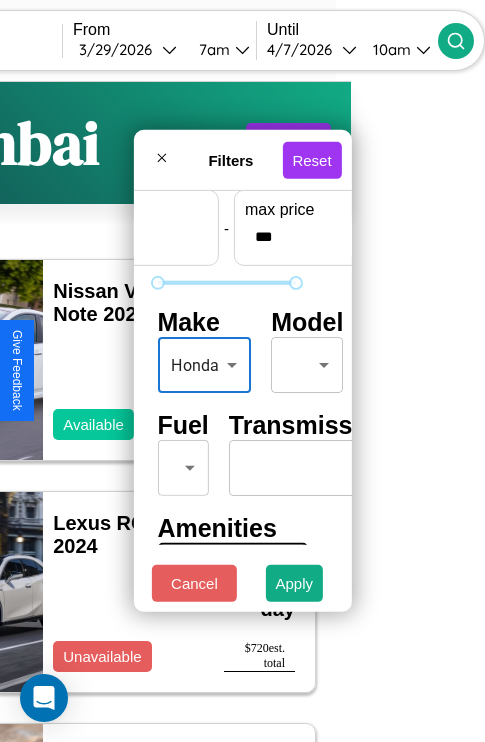 click on "CarGo Where ****** From 3 / [DATE] [TIME] Until 4 / [DATE] [TIME] Become a Host Login Sign Up [CITY] Filters 24 cars in this area These cars can be picked up in this city. Nissan Versa Note 2020 Available $ 40 / day $ 360 est. total Lexus RC 2024 Unavailable $ 80 / day $ 720 est. total Jaguar F-PACE 2019 Unavailable $ 200 / day $ 1800 est. total Lincoln Town Car 2023 Available $ 130 / day $ 1170 est. total Kia K4 2014 Available $ 90 / day $ 810 est. total Subaru XV CrossTrek 2024 Available $ 100 / day $ 900 est. total Kia Forte Koup 2014 Available $ 150 / day $ 1350 est. total Dodge Shelby Charger 2021 Unavailable $ 40 / day $ 360 est. total Bentley Bentley Trailers & Custom Coaches 2018 Unavailable $ 160 / day $ 1440 est. total Audi RS 4 2020 Available $ 180 / day $ 1620 est. total Hyundai Hyundai Translead Trailers 2021 Available $ 80 / day $ 720 est. total GMC Cutaway Van 2018 Available $ 200 / day $ 1800 est. total GMC 2024 $ 70" at bounding box center (108, 412) 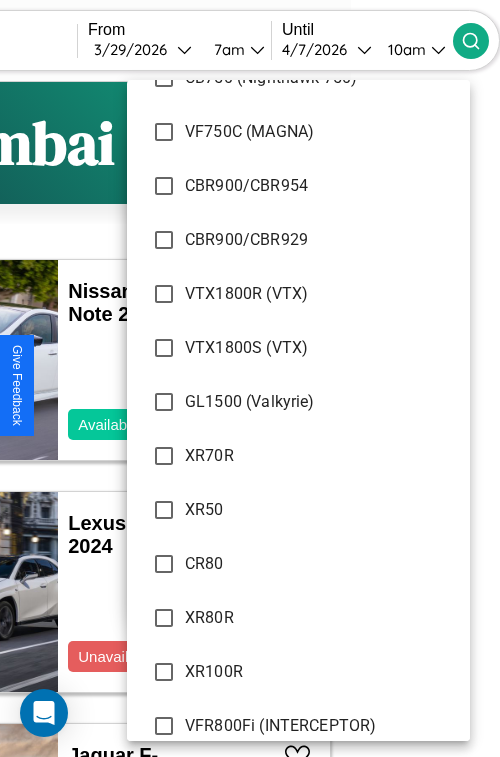 scroll, scrollTop: 16979, scrollLeft: 0, axis: vertical 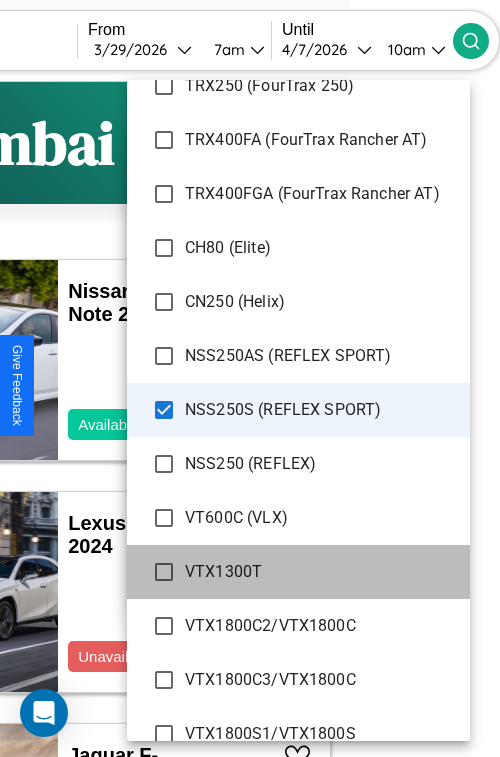 click on "VTX1300T" at bounding box center (298, 572) 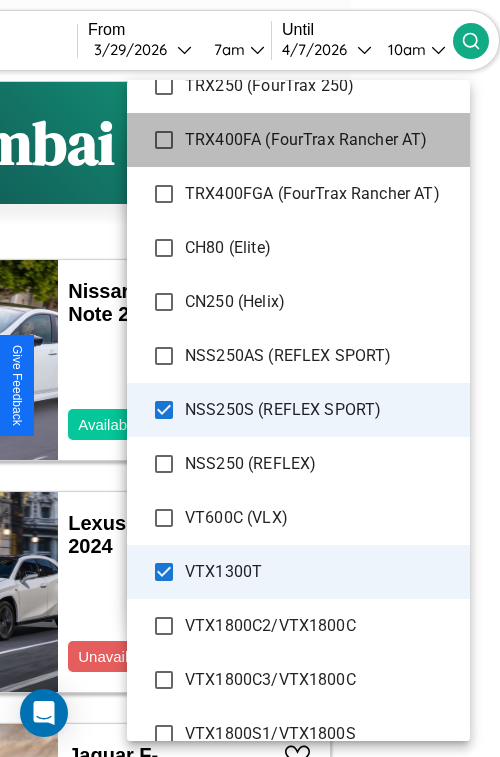 click on "TRX400FA (FourTrax Rancher AT)" at bounding box center (319, 140) 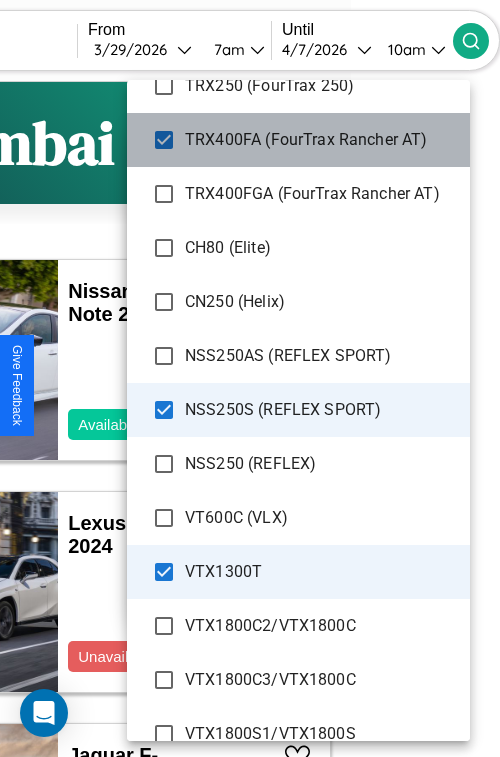 click on "TRX400FA (FourTrax Rancher AT)" at bounding box center [298, 140] 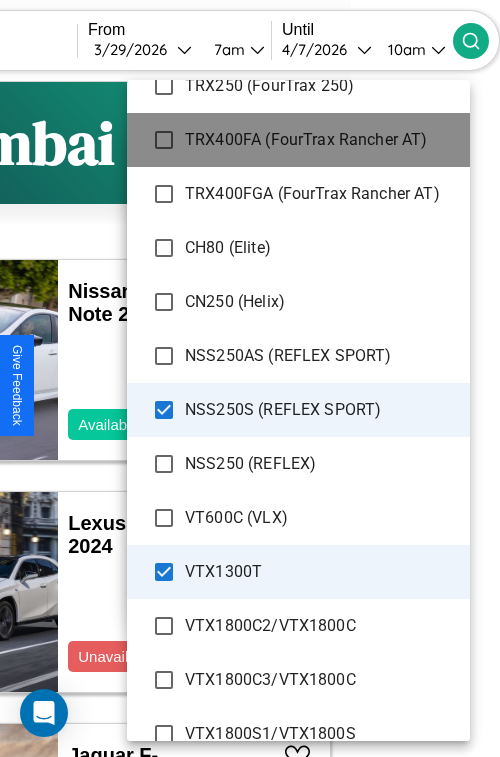 scroll, scrollTop: 282, scrollLeft: 0, axis: vertical 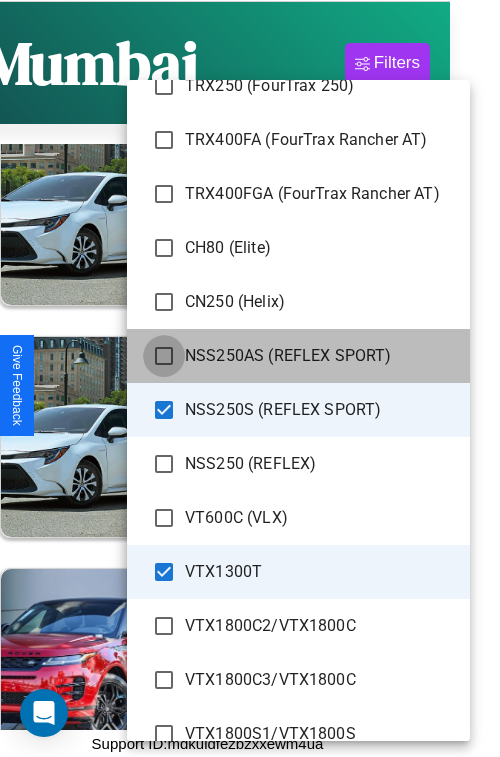 type on "**********" 